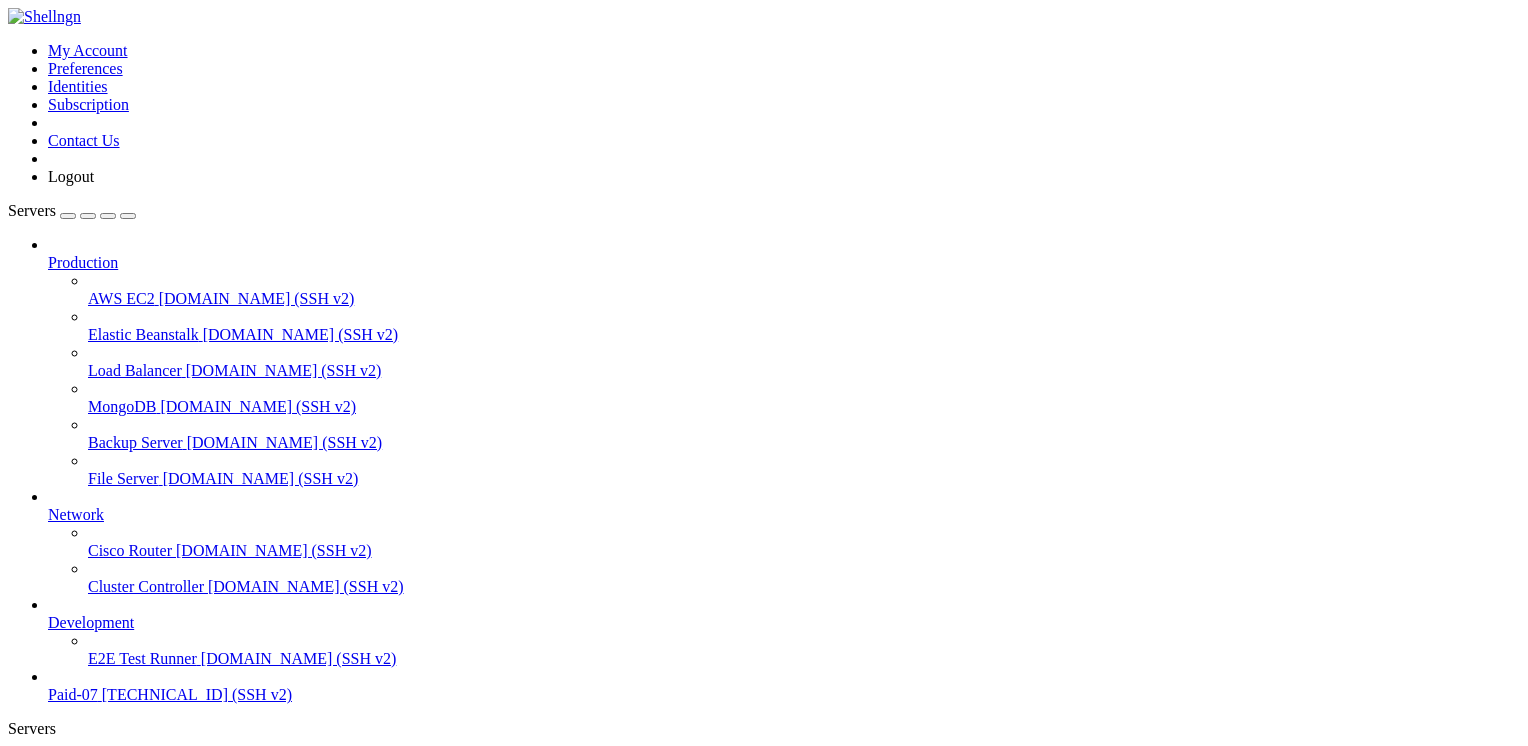 scroll, scrollTop: 0, scrollLeft: 0, axis: both 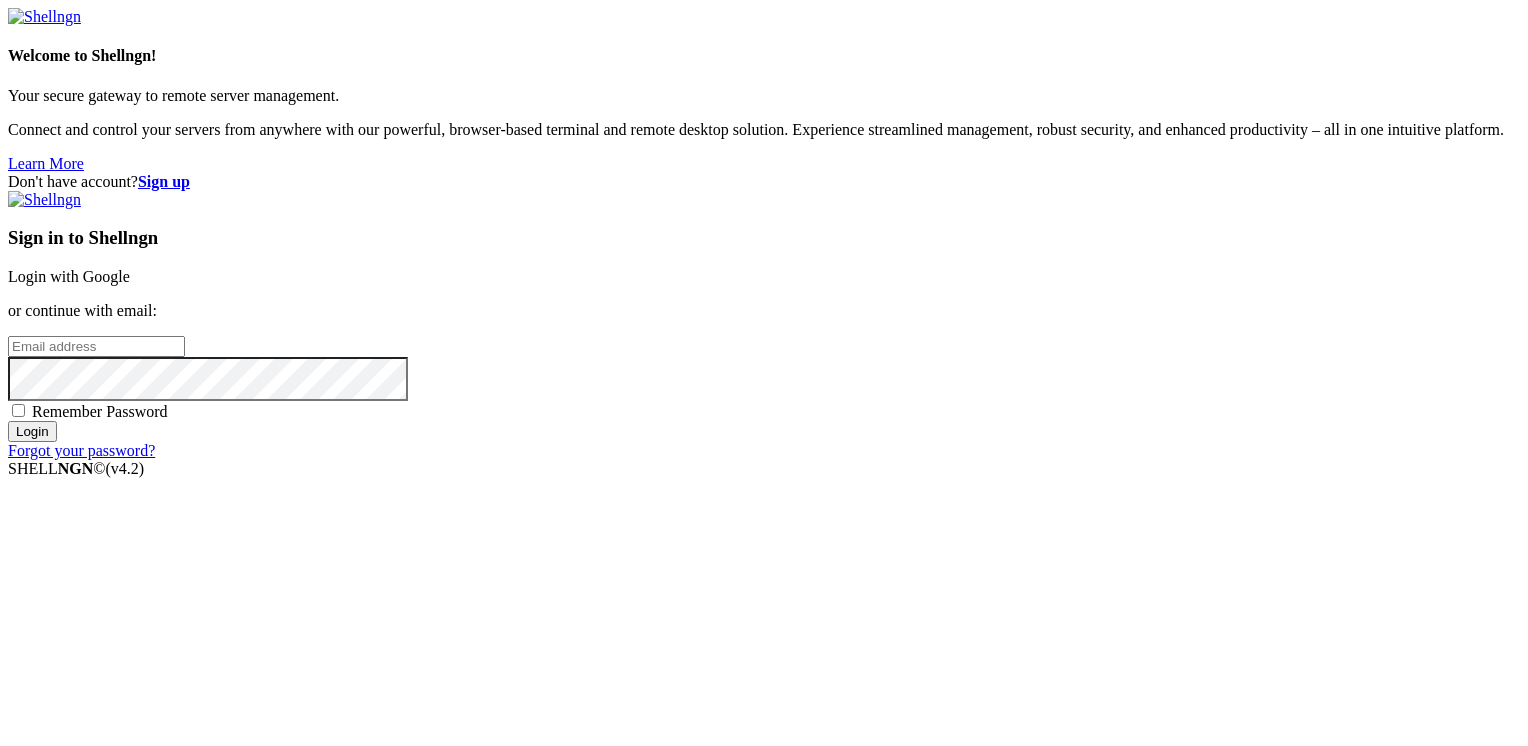 click on "Login with Google" at bounding box center (69, 276) 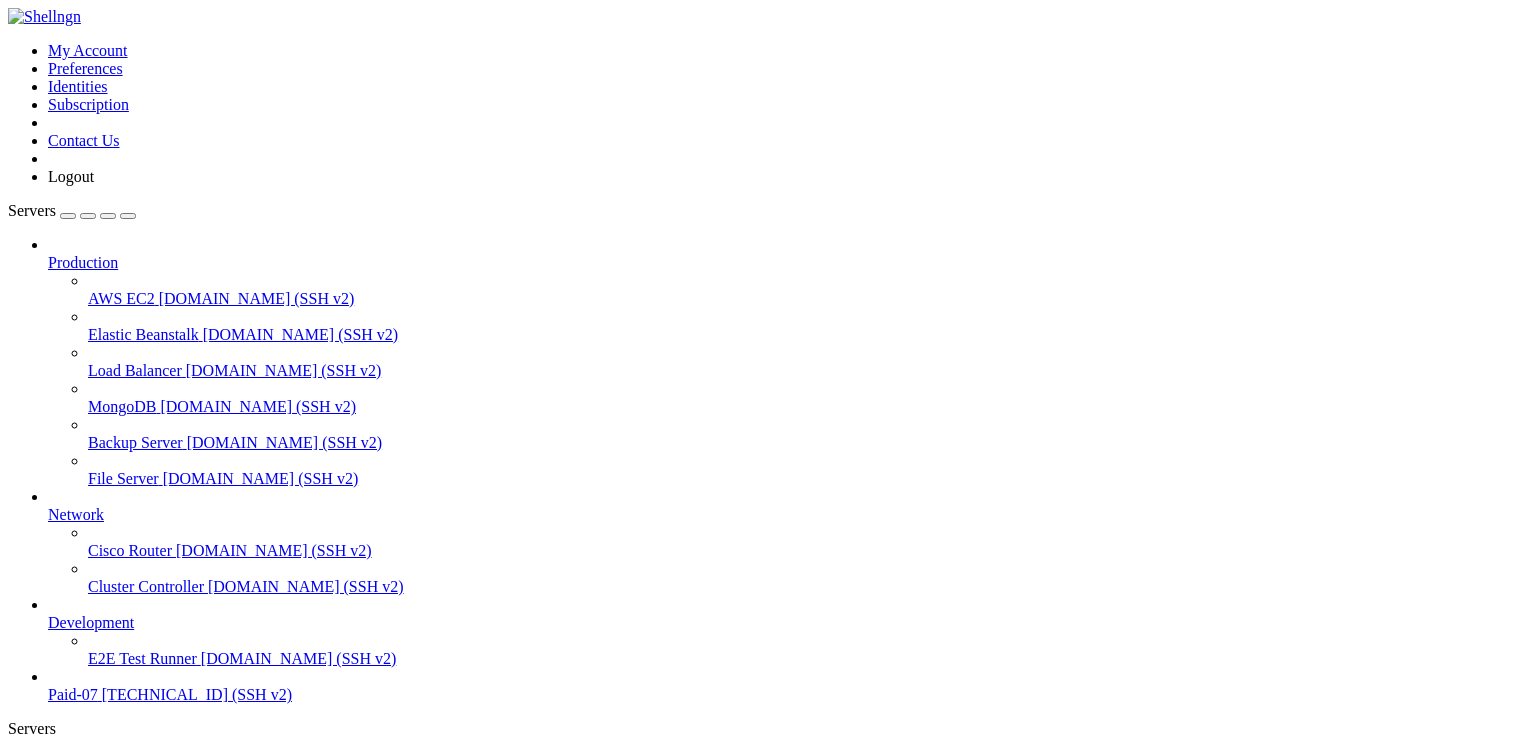 scroll, scrollTop: 0, scrollLeft: 0, axis: both 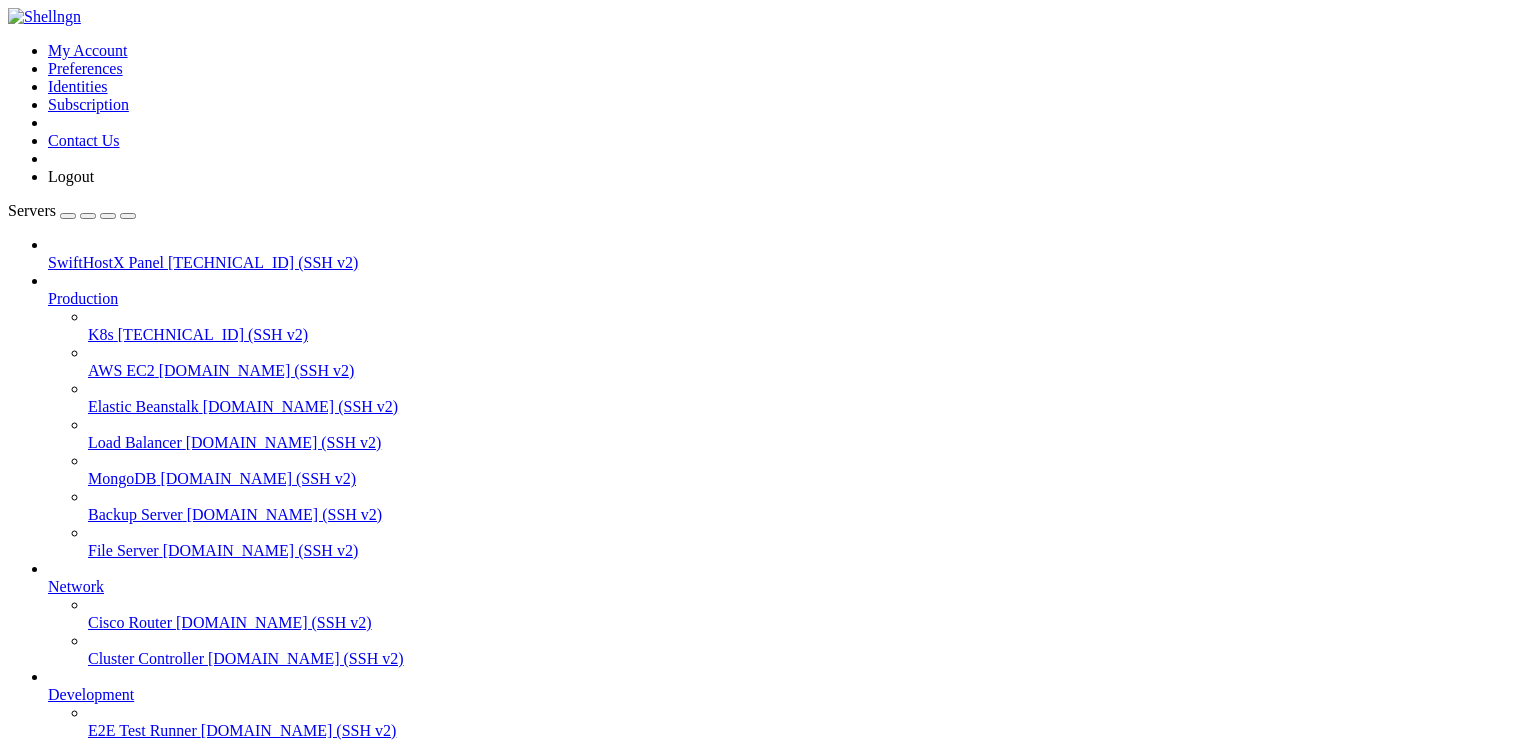 click on "" at bounding box center [784, 817] 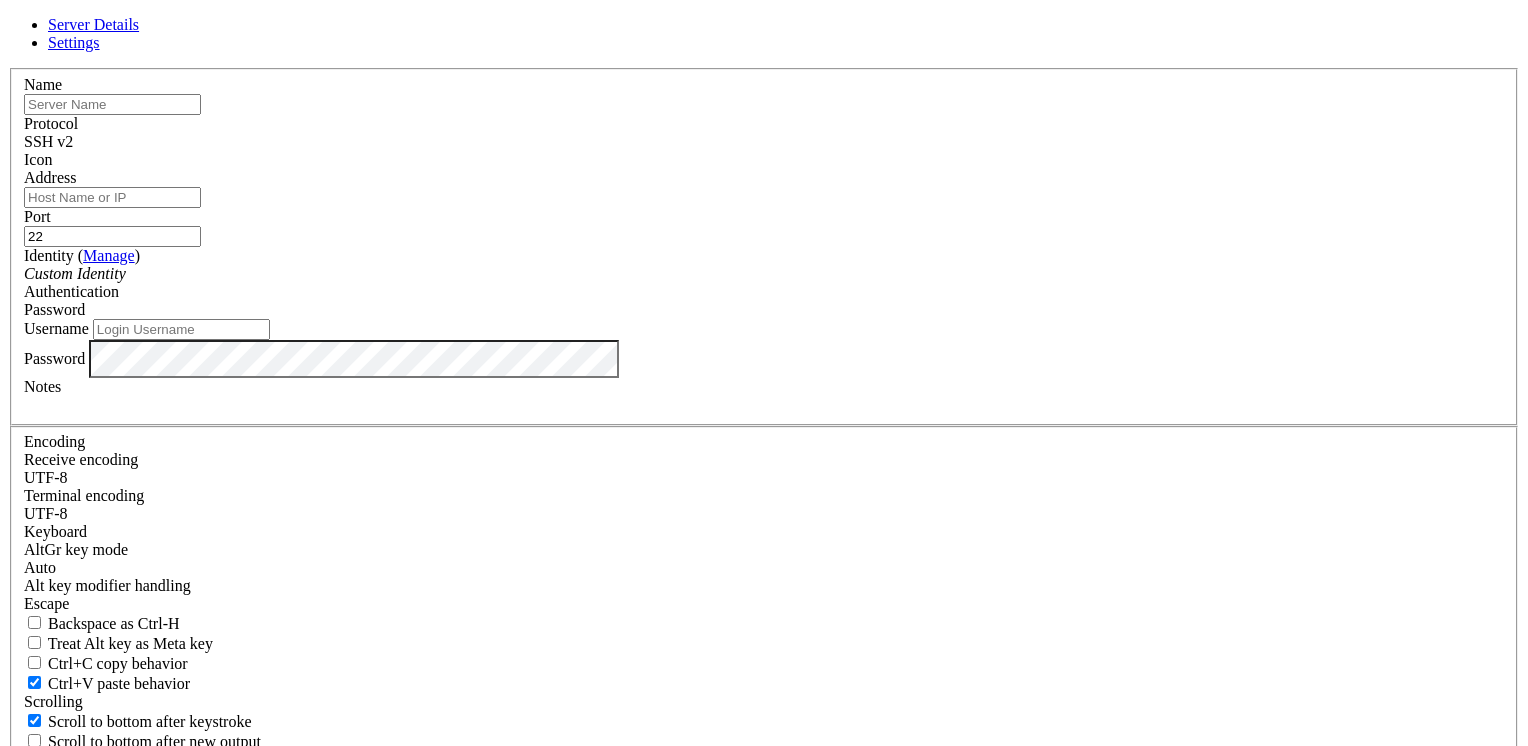 click at bounding box center [112, 104] 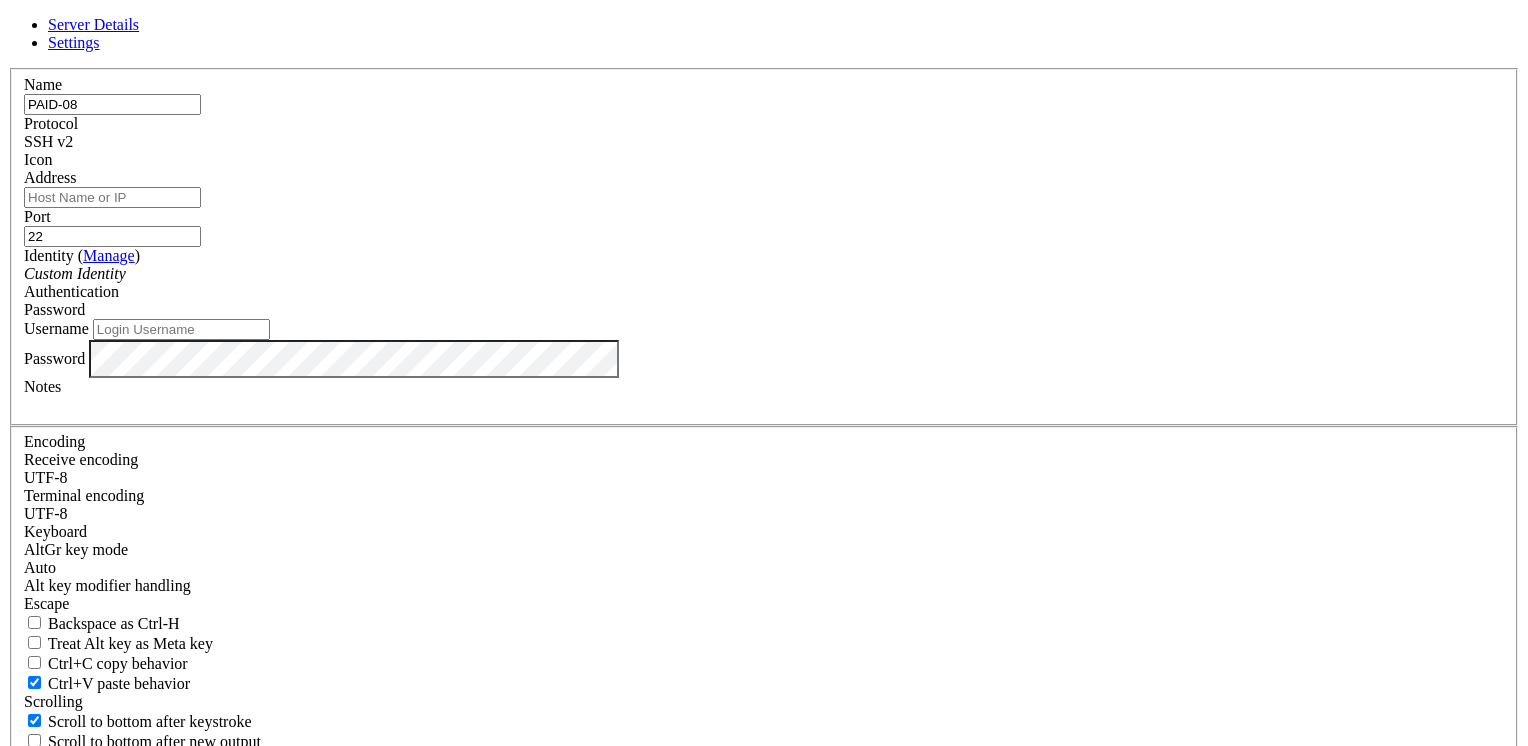 type on "PAID-08" 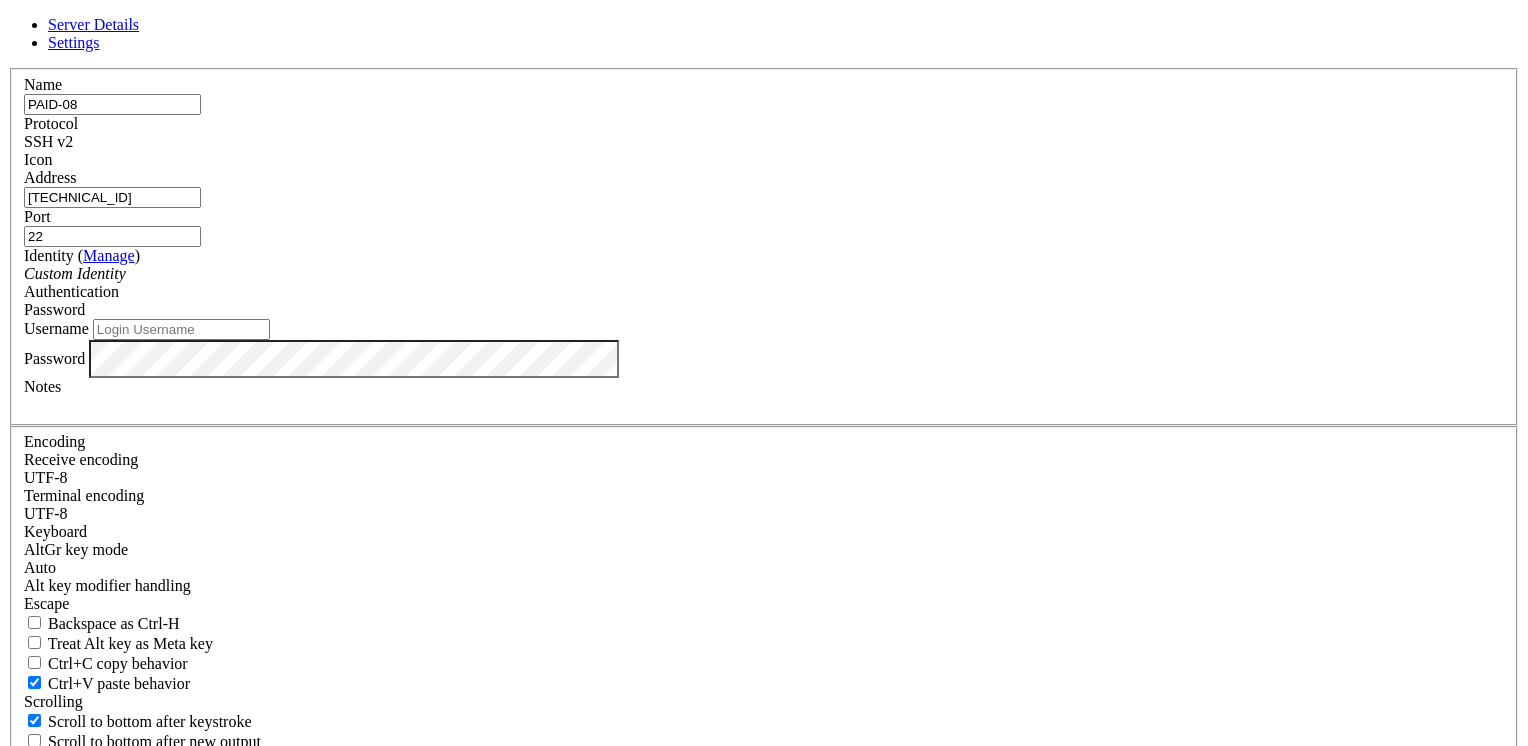 type on "[TECHNICAL_ID]" 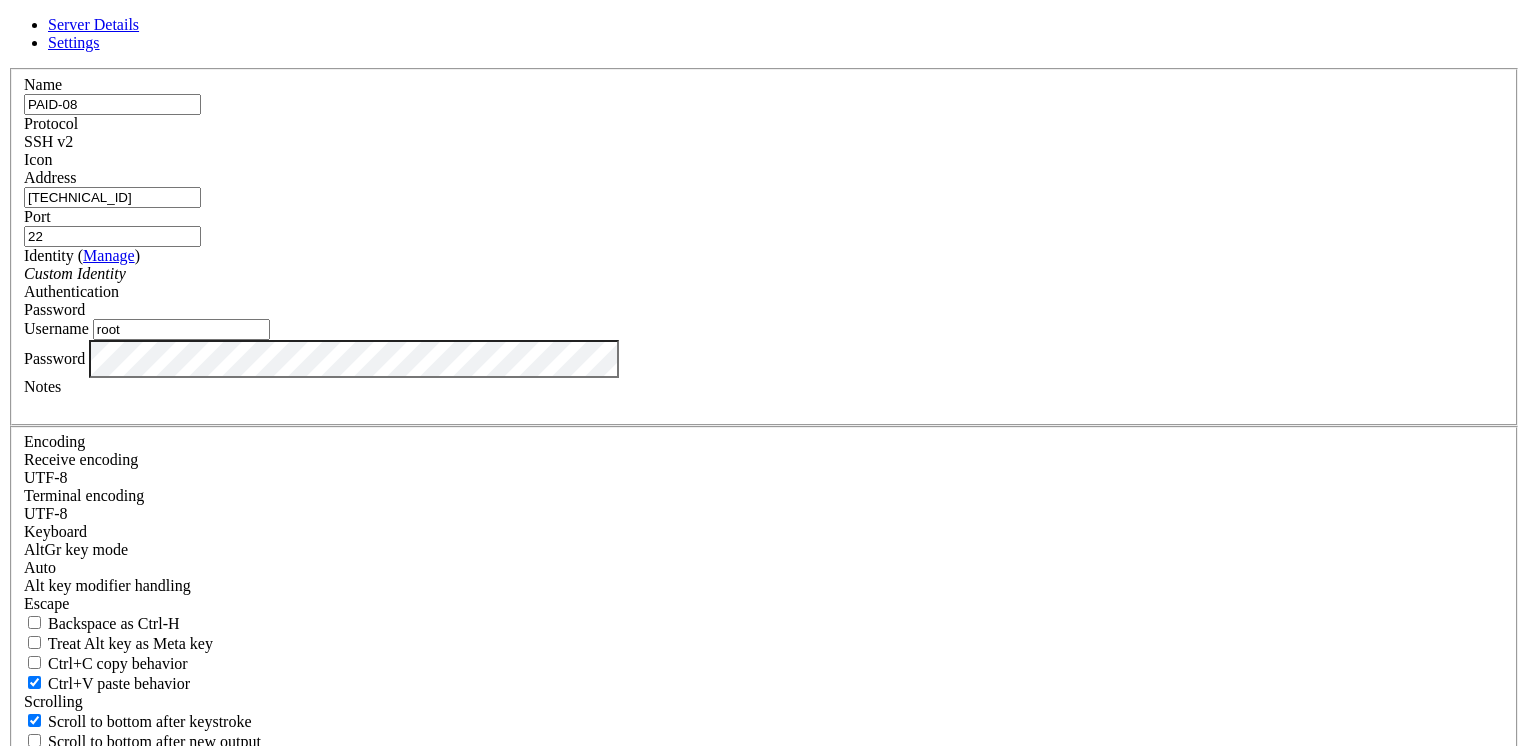 type on "root" 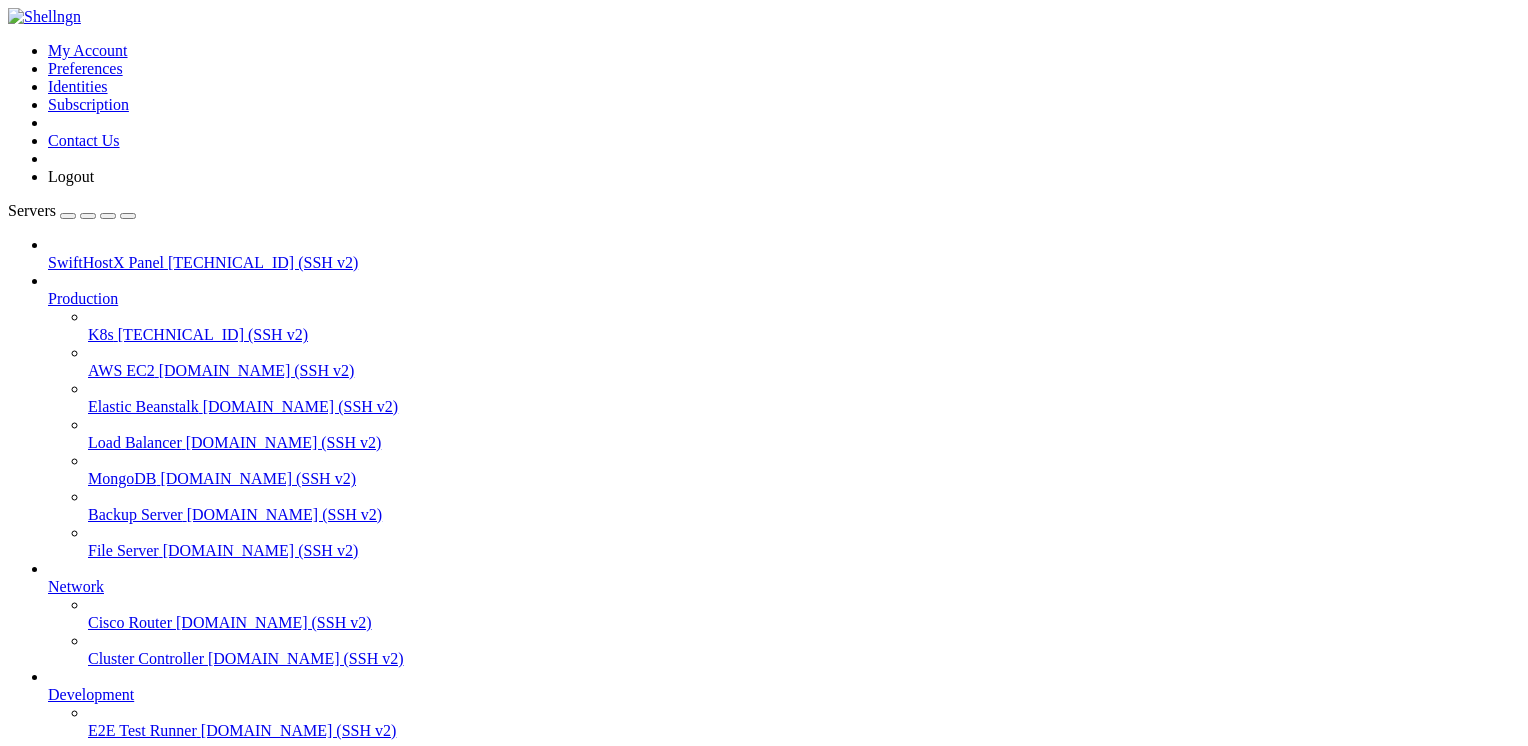 scroll, scrollTop: 166, scrollLeft: 0, axis: vertical 